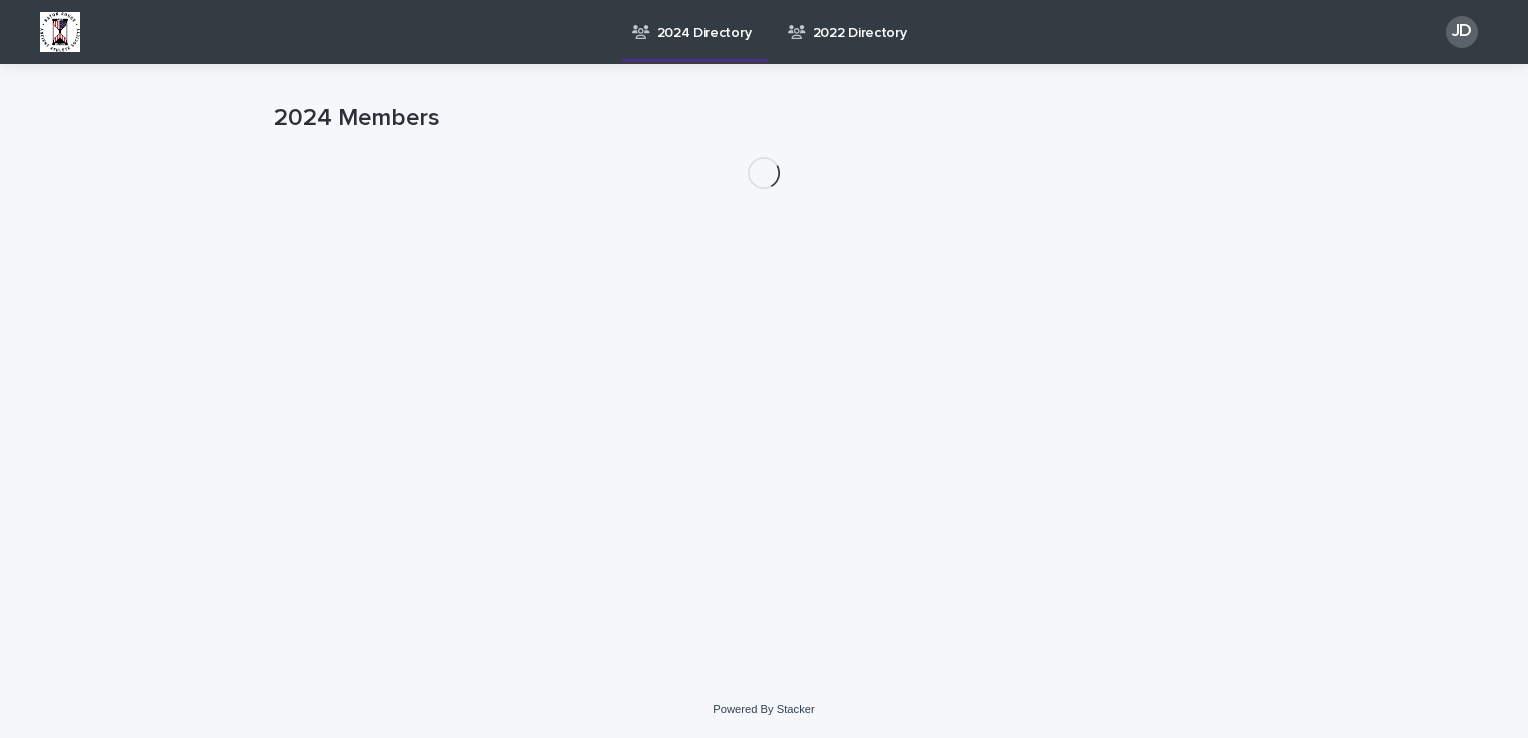 scroll, scrollTop: 0, scrollLeft: 0, axis: both 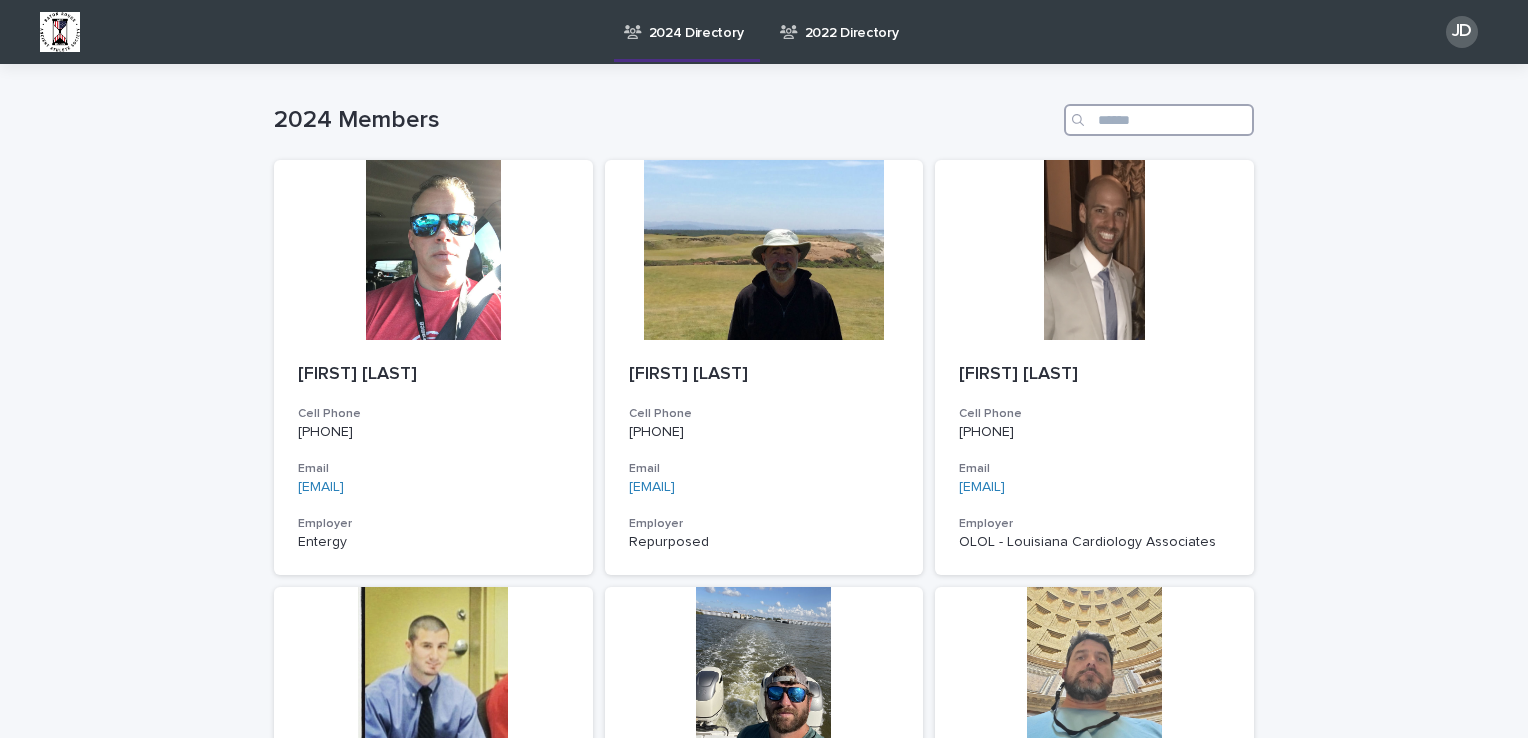 click at bounding box center [1159, 120] 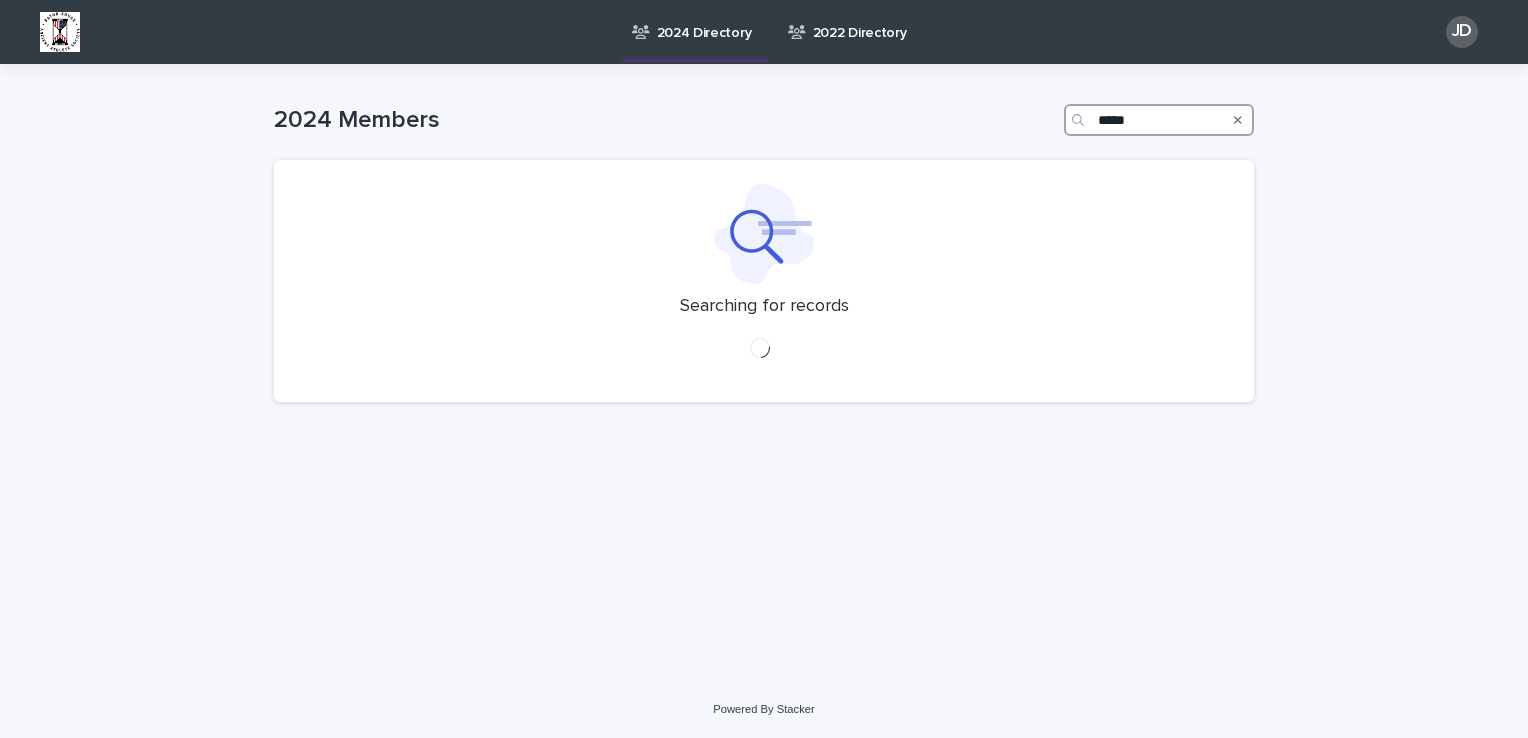 click on "*****" at bounding box center (1159, 120) 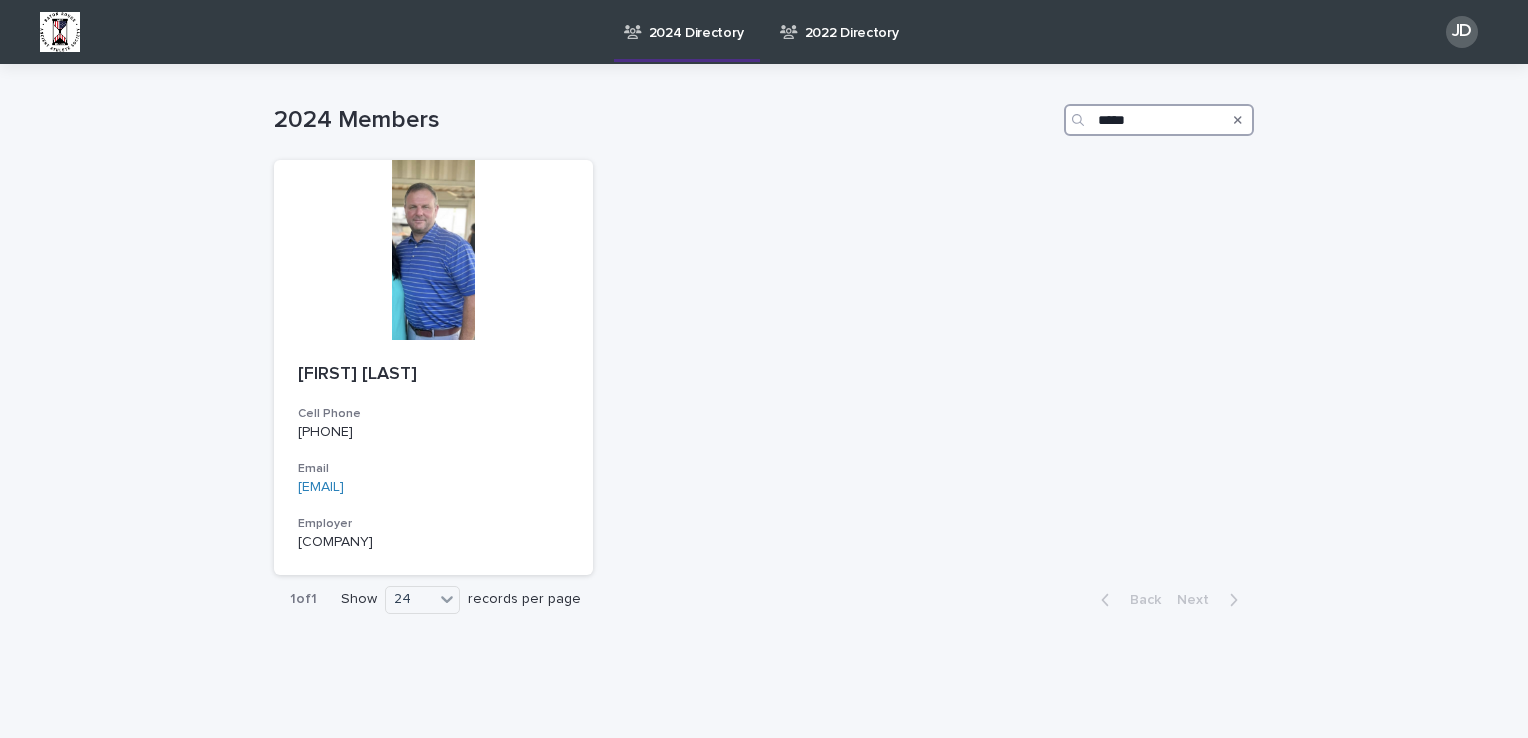 type on "**" 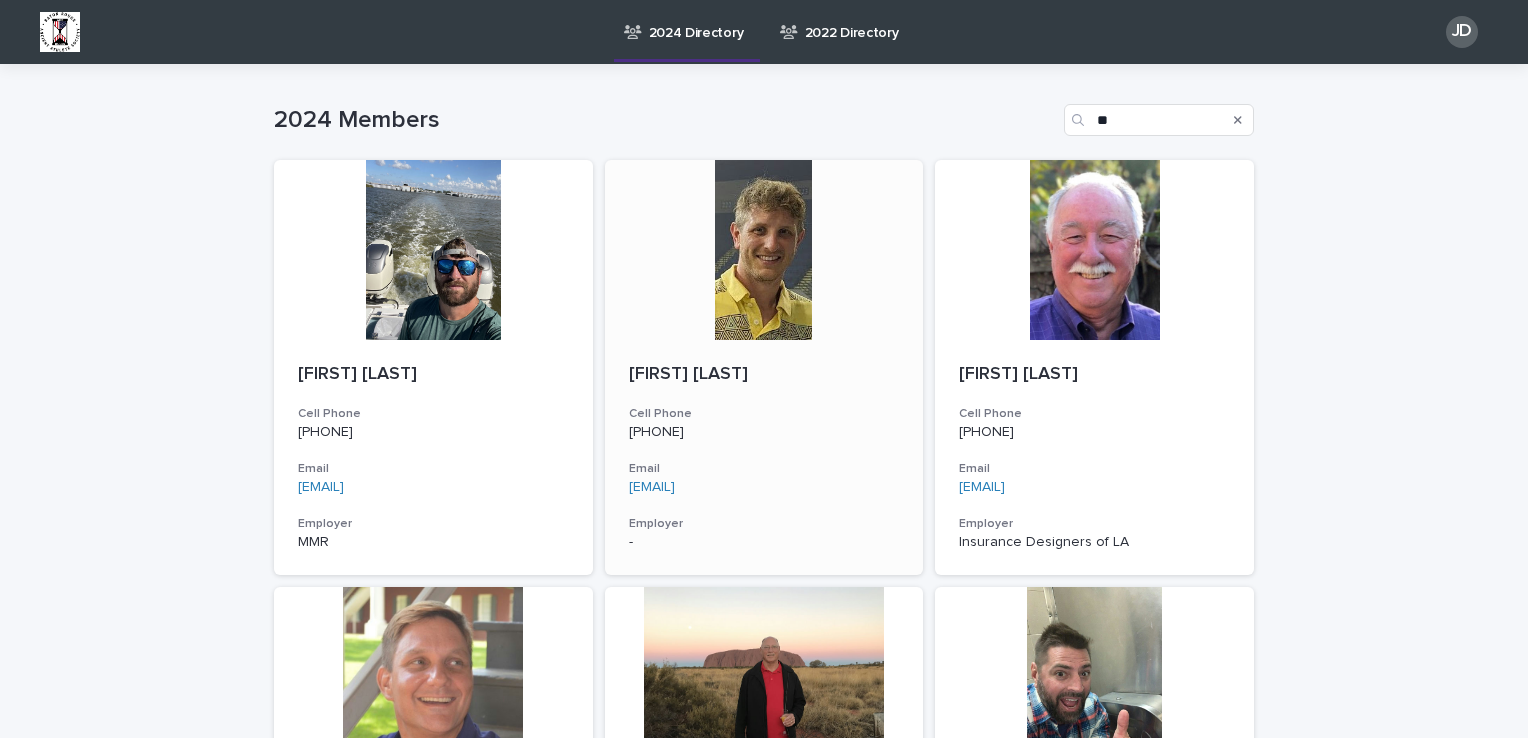 click at bounding box center (764, 250) 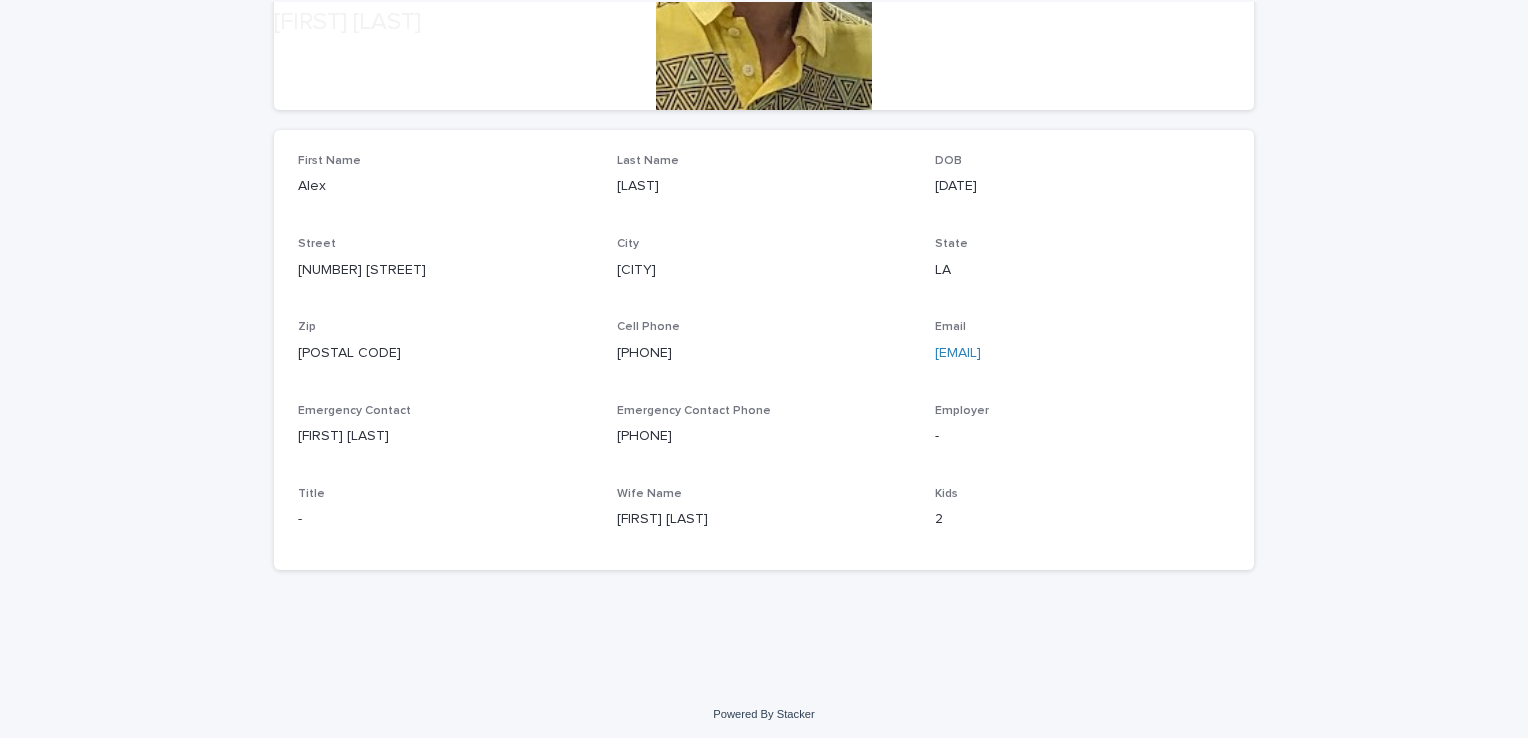 scroll, scrollTop: 482, scrollLeft: 0, axis: vertical 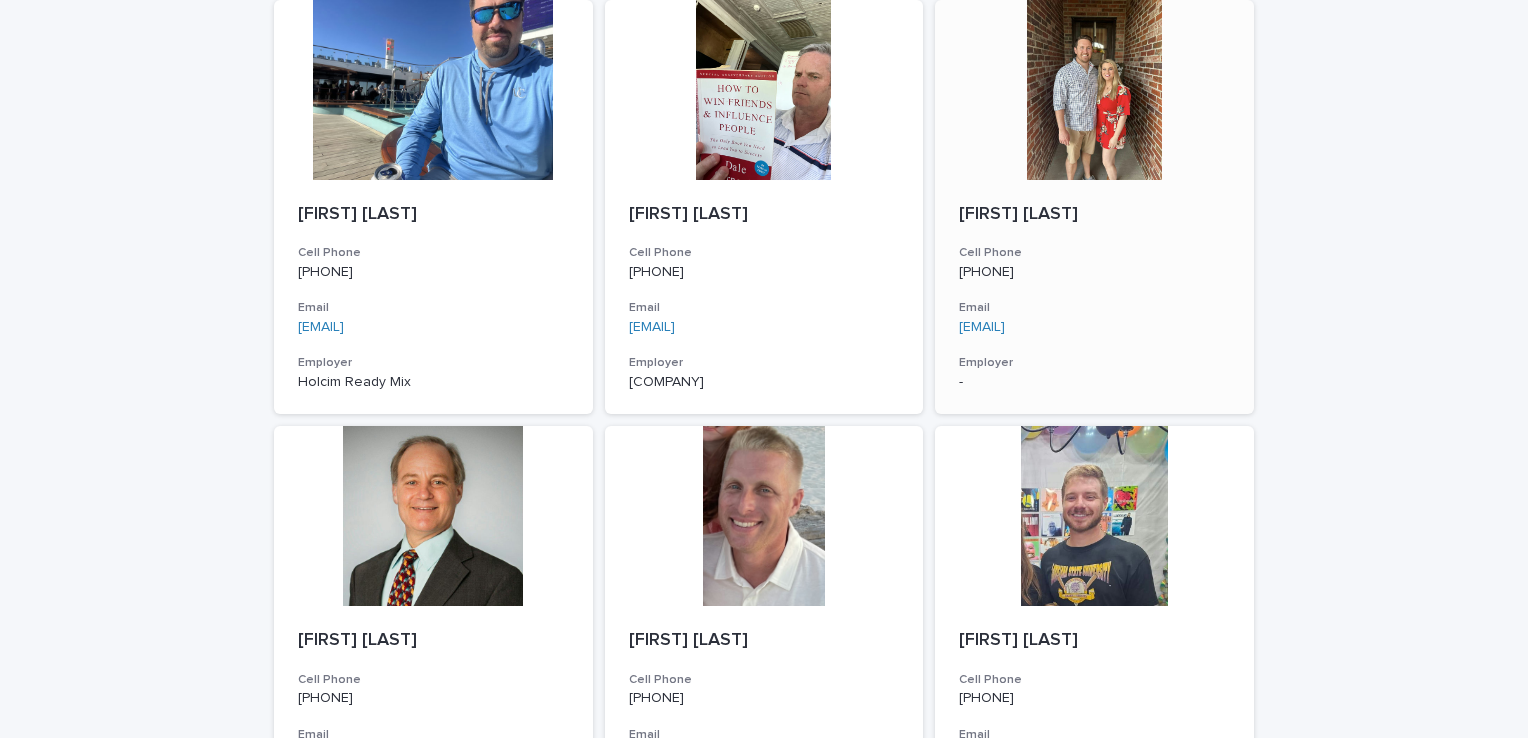click at bounding box center [1094, 90] 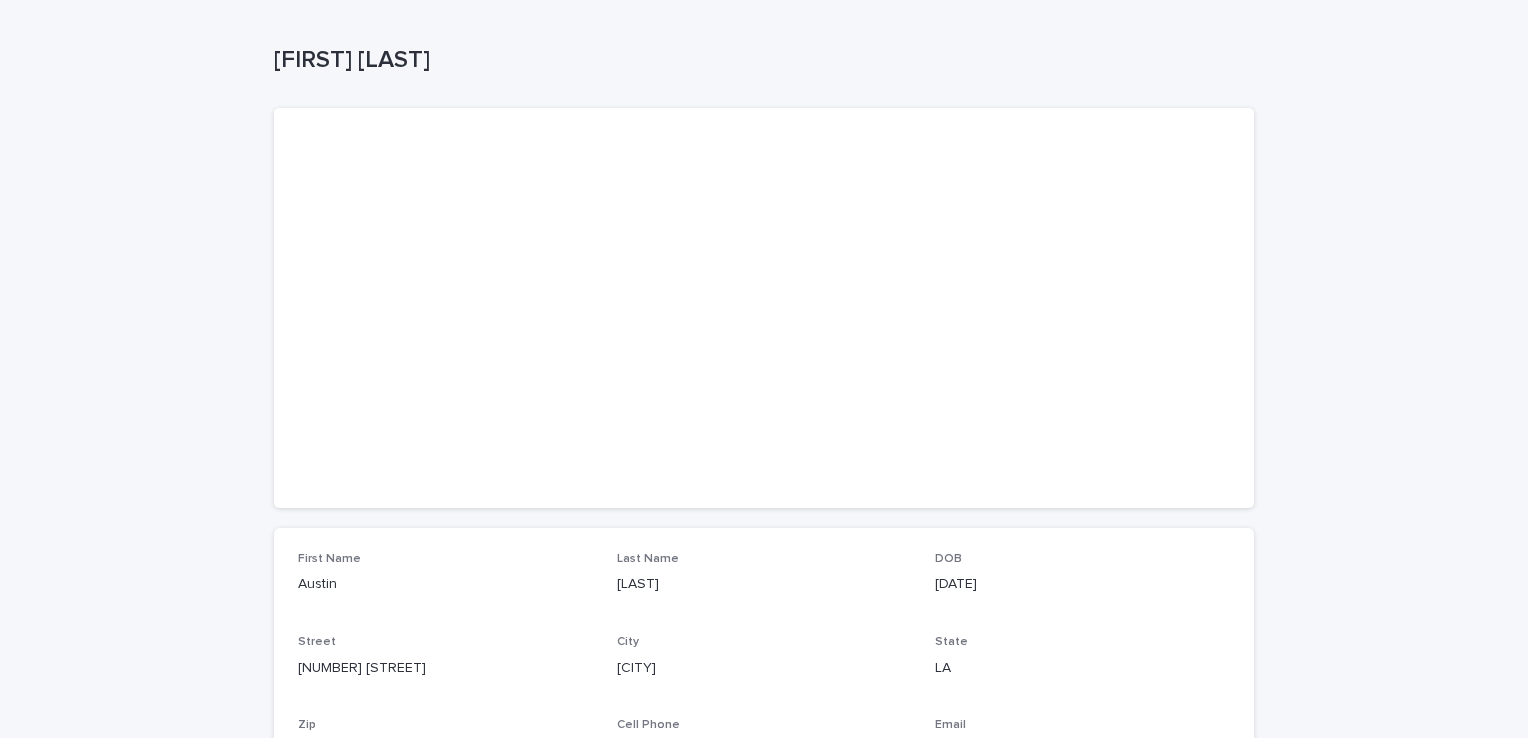 scroll, scrollTop: 40, scrollLeft: 0, axis: vertical 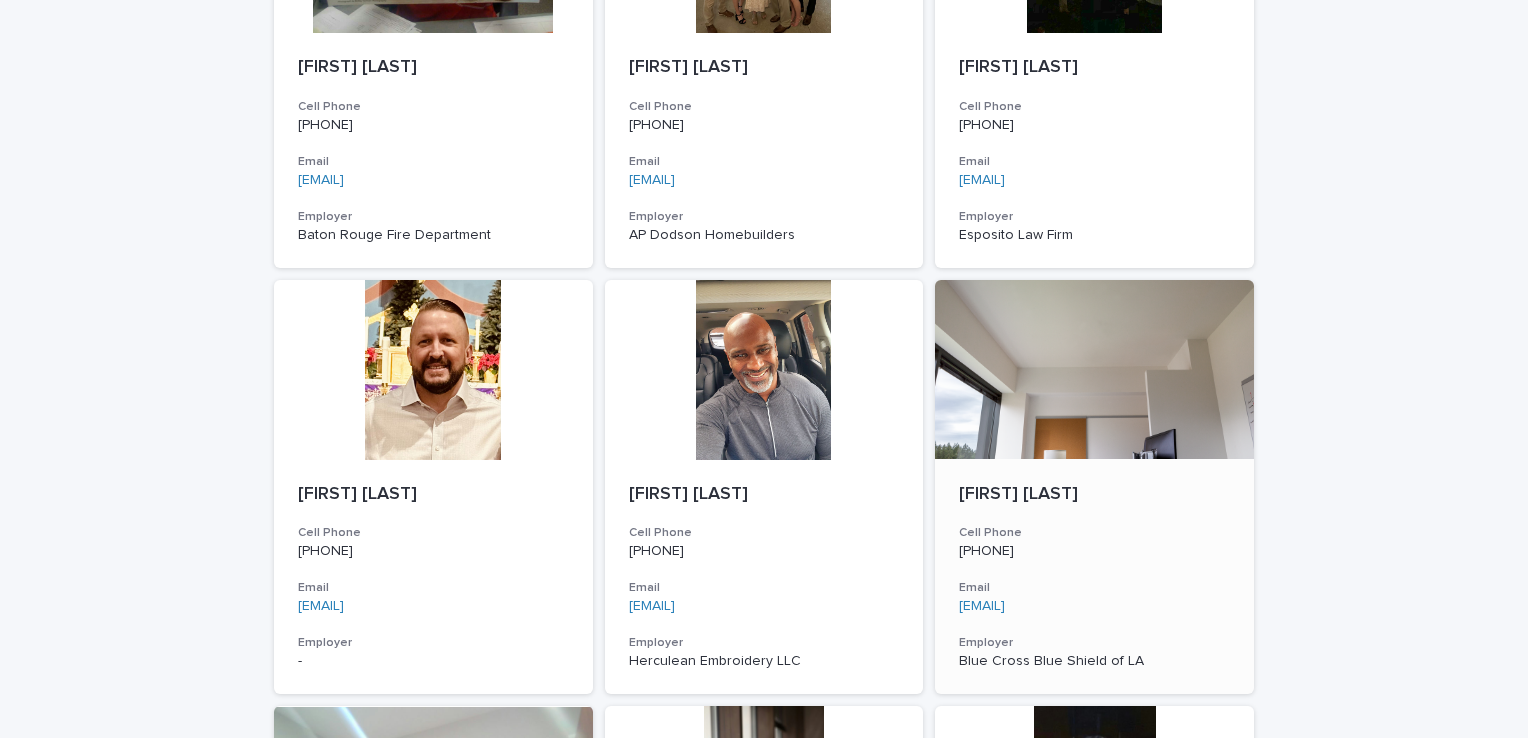 click at bounding box center [1094, 370] 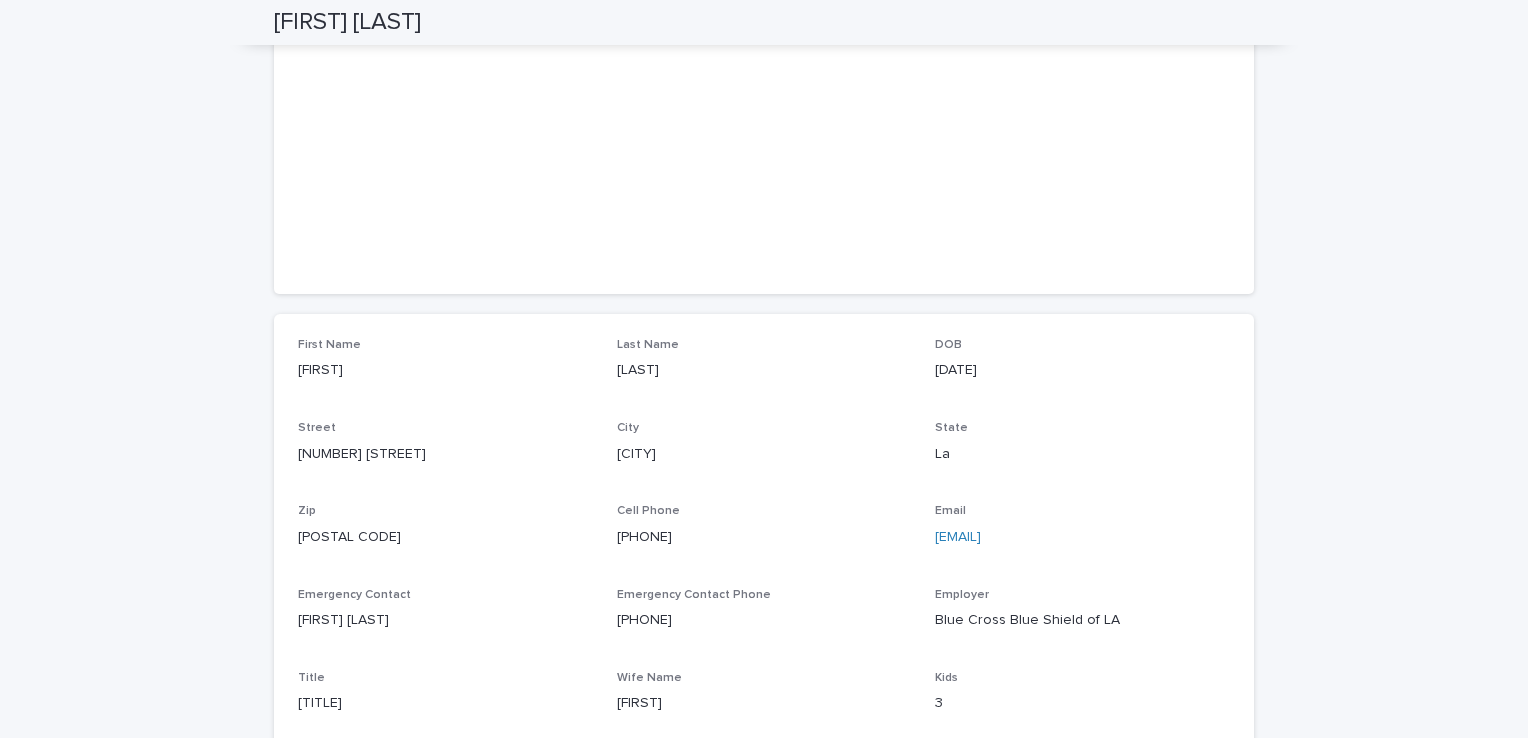 scroll, scrollTop: 280, scrollLeft: 0, axis: vertical 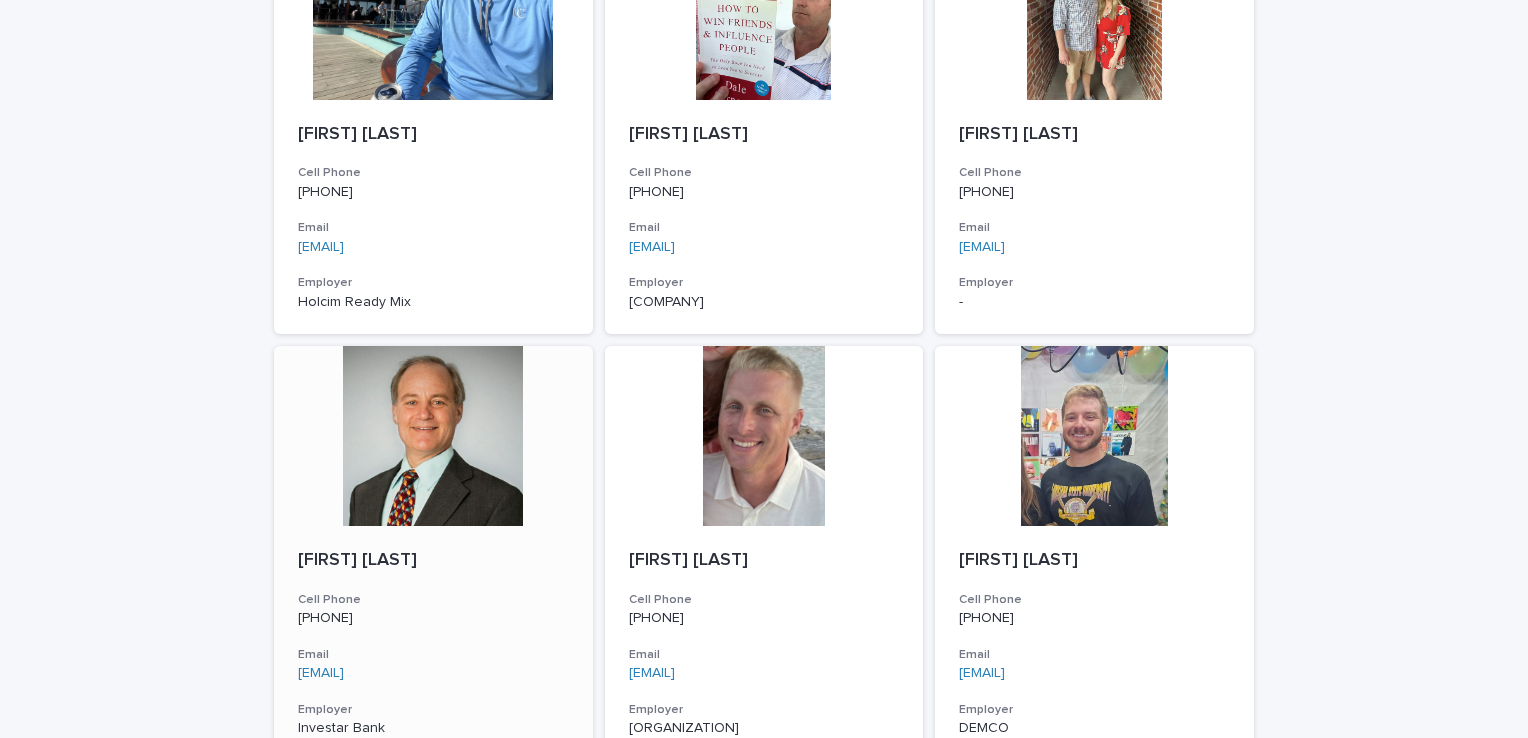click at bounding box center [433, 436] 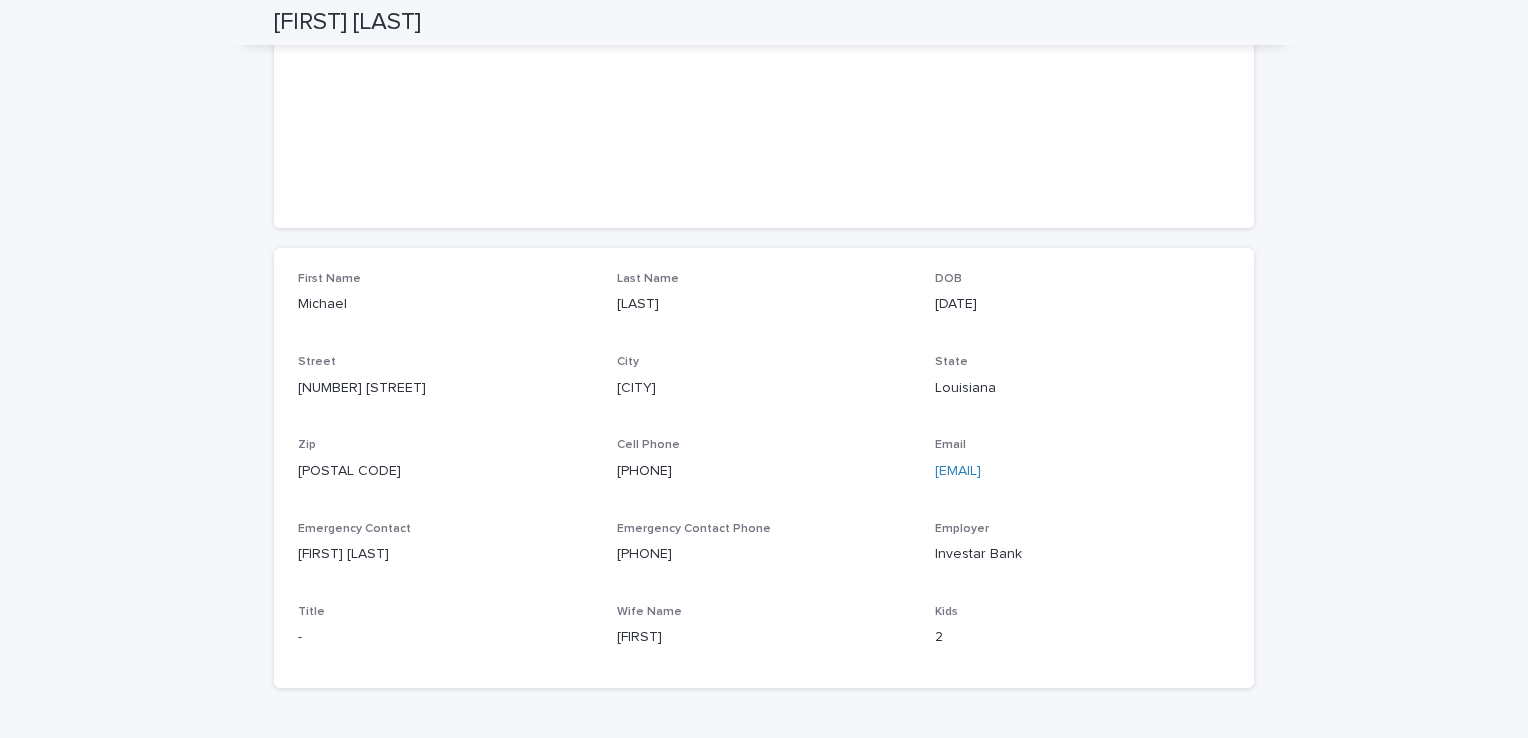 scroll, scrollTop: 400, scrollLeft: 0, axis: vertical 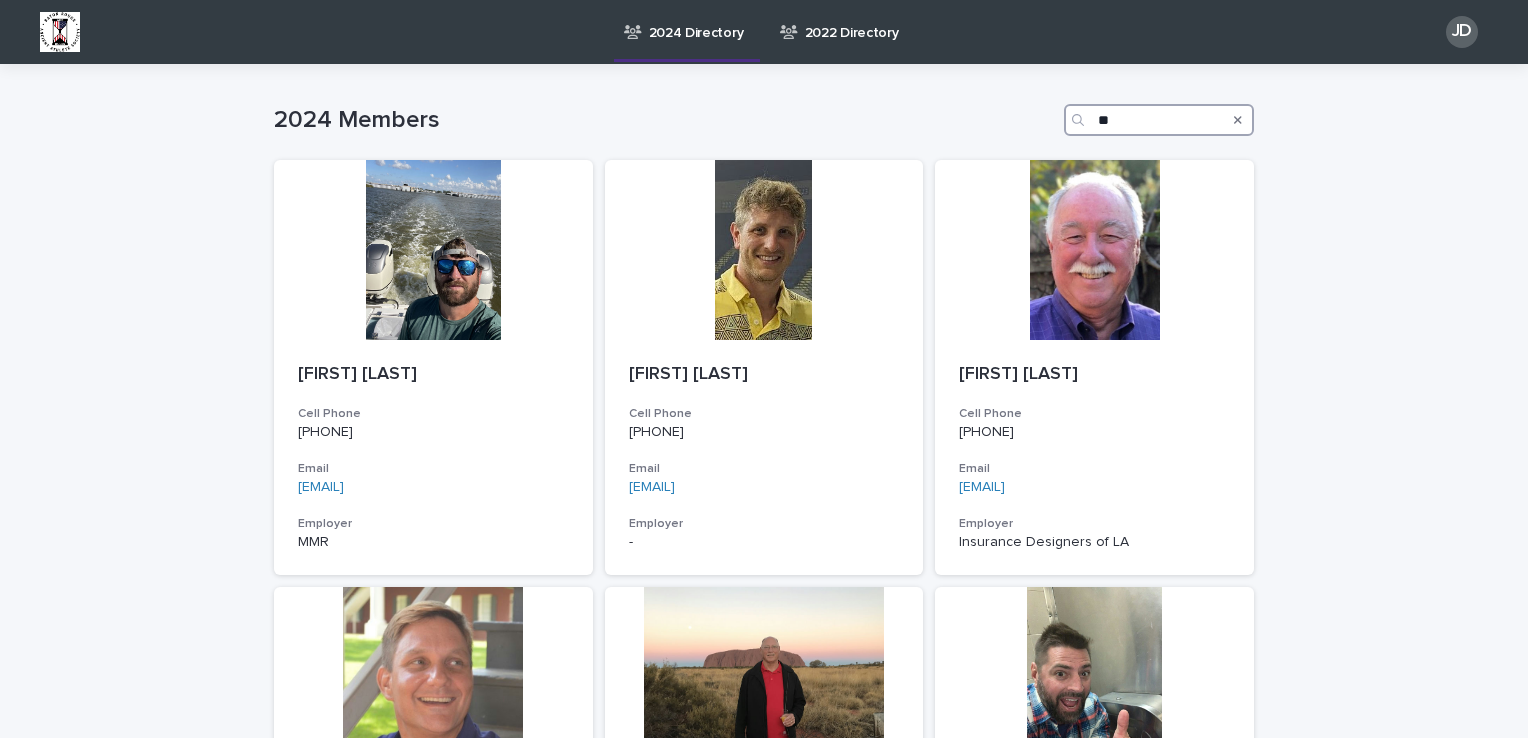 click on "**" at bounding box center [1159, 120] 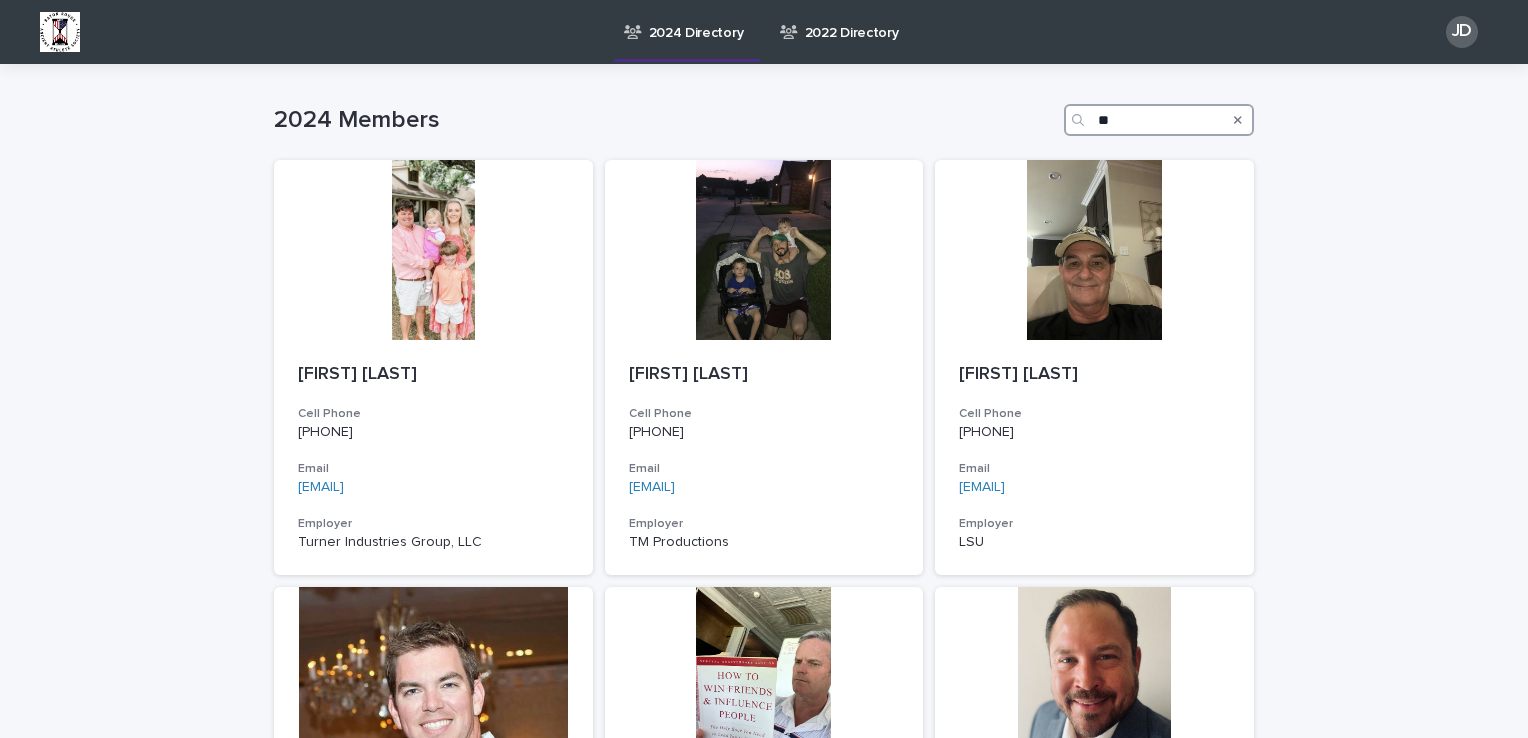 scroll, scrollTop: 645, scrollLeft: 0, axis: vertical 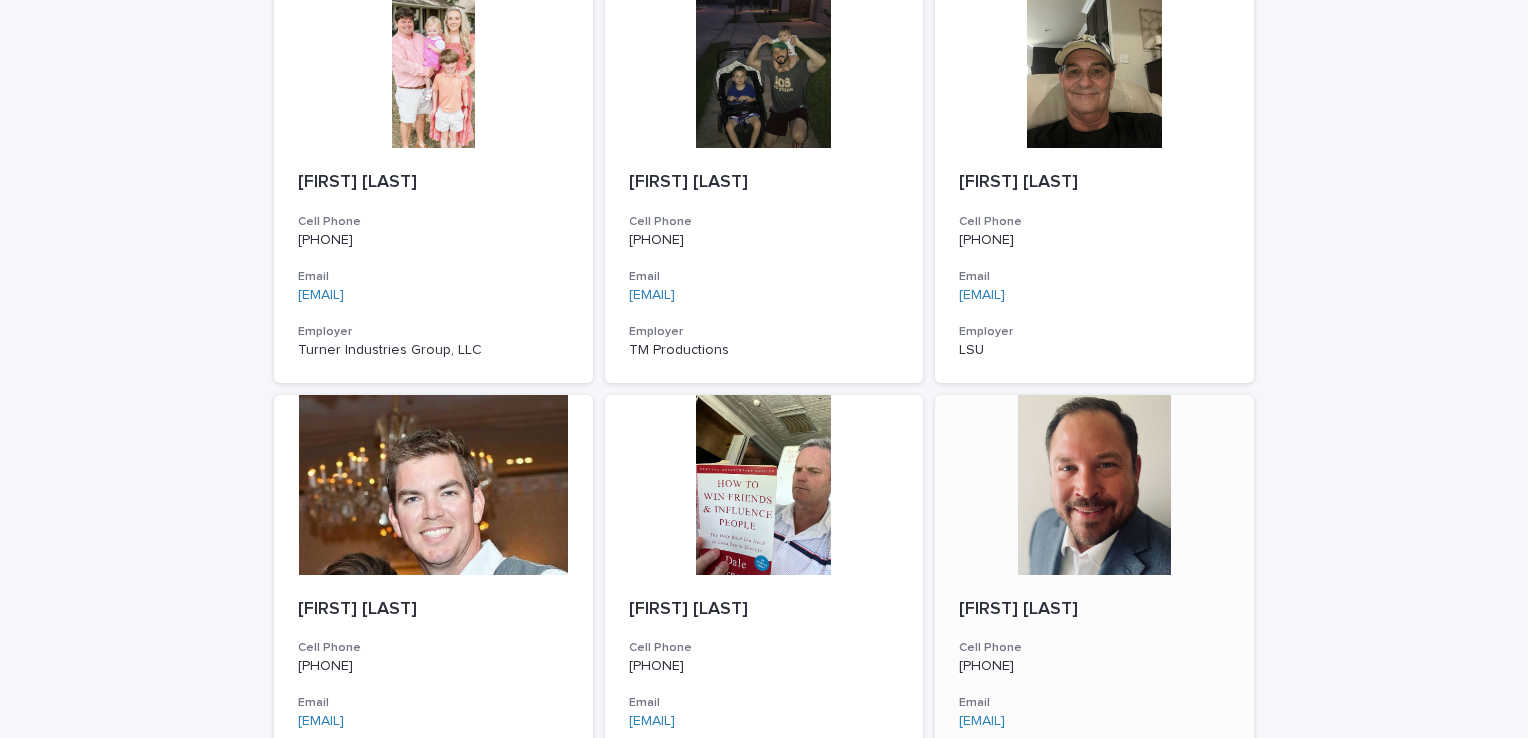 type on "**" 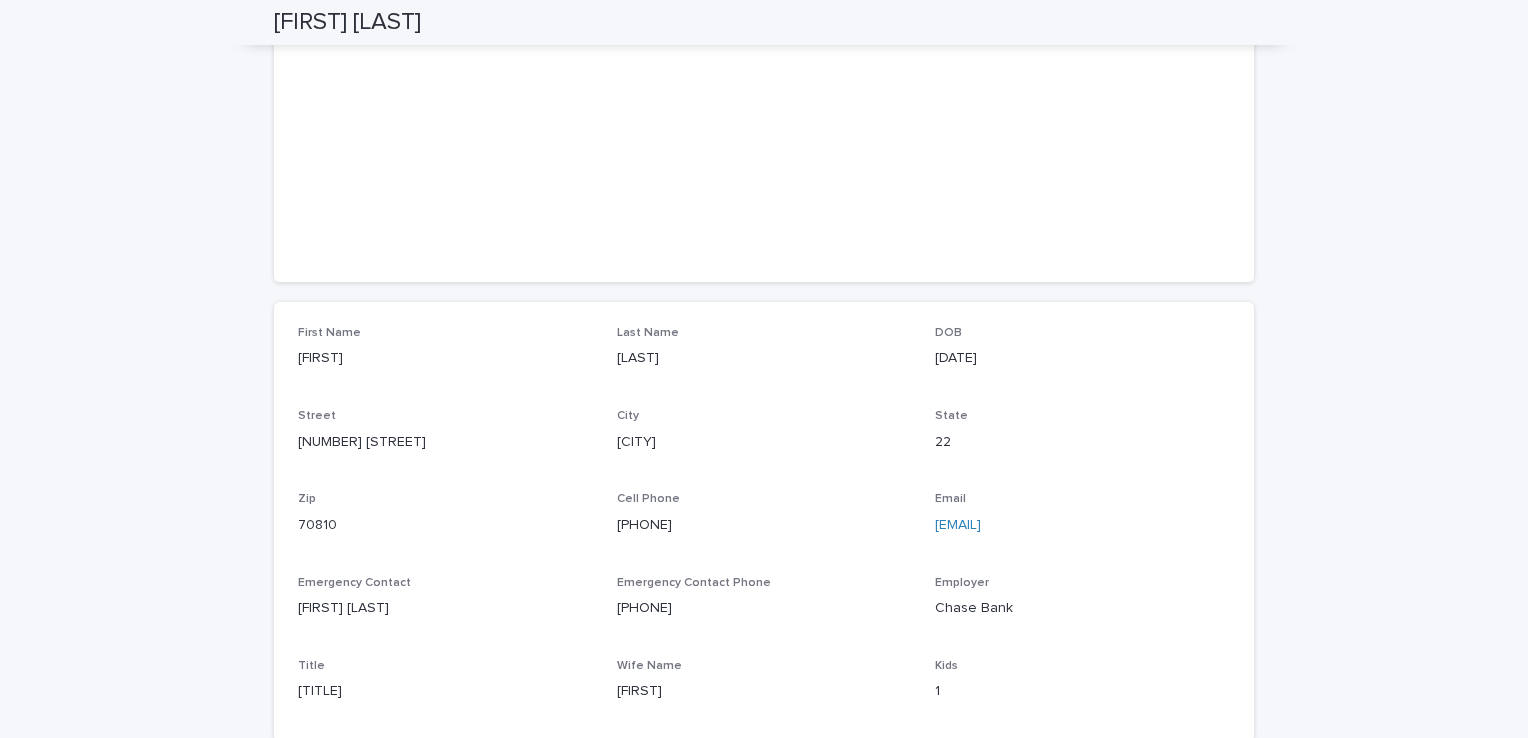 scroll, scrollTop: 320, scrollLeft: 0, axis: vertical 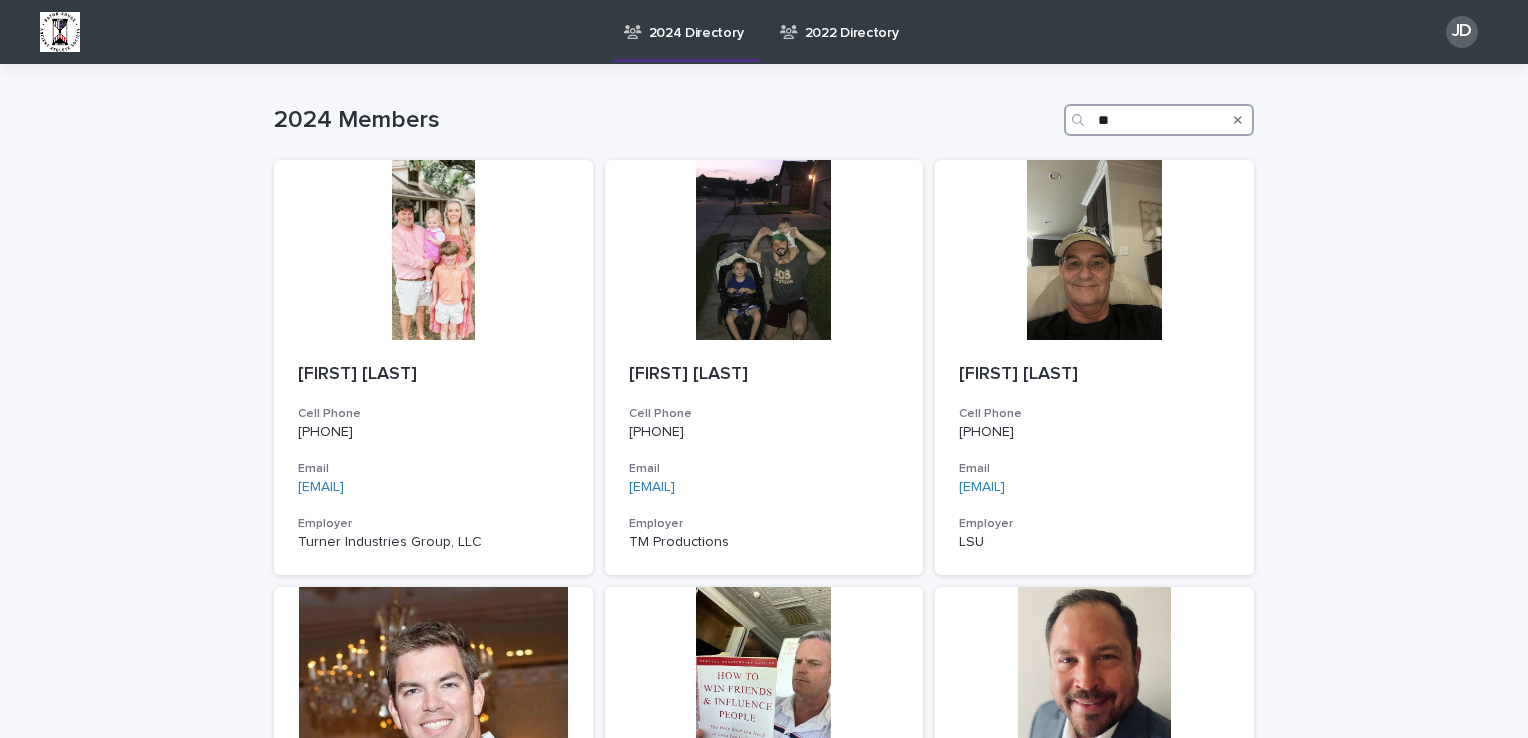 click on "**" at bounding box center (1159, 120) 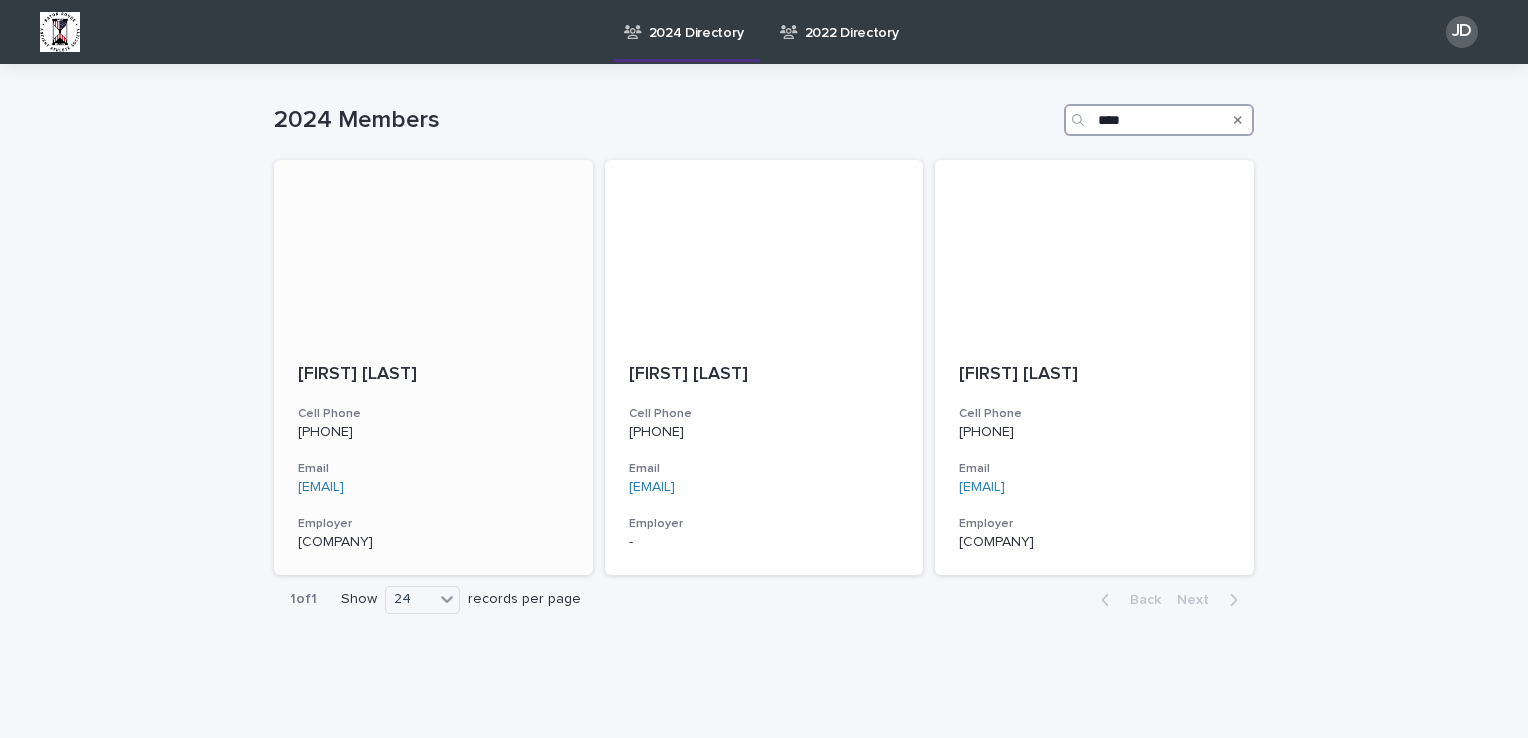 type on "****" 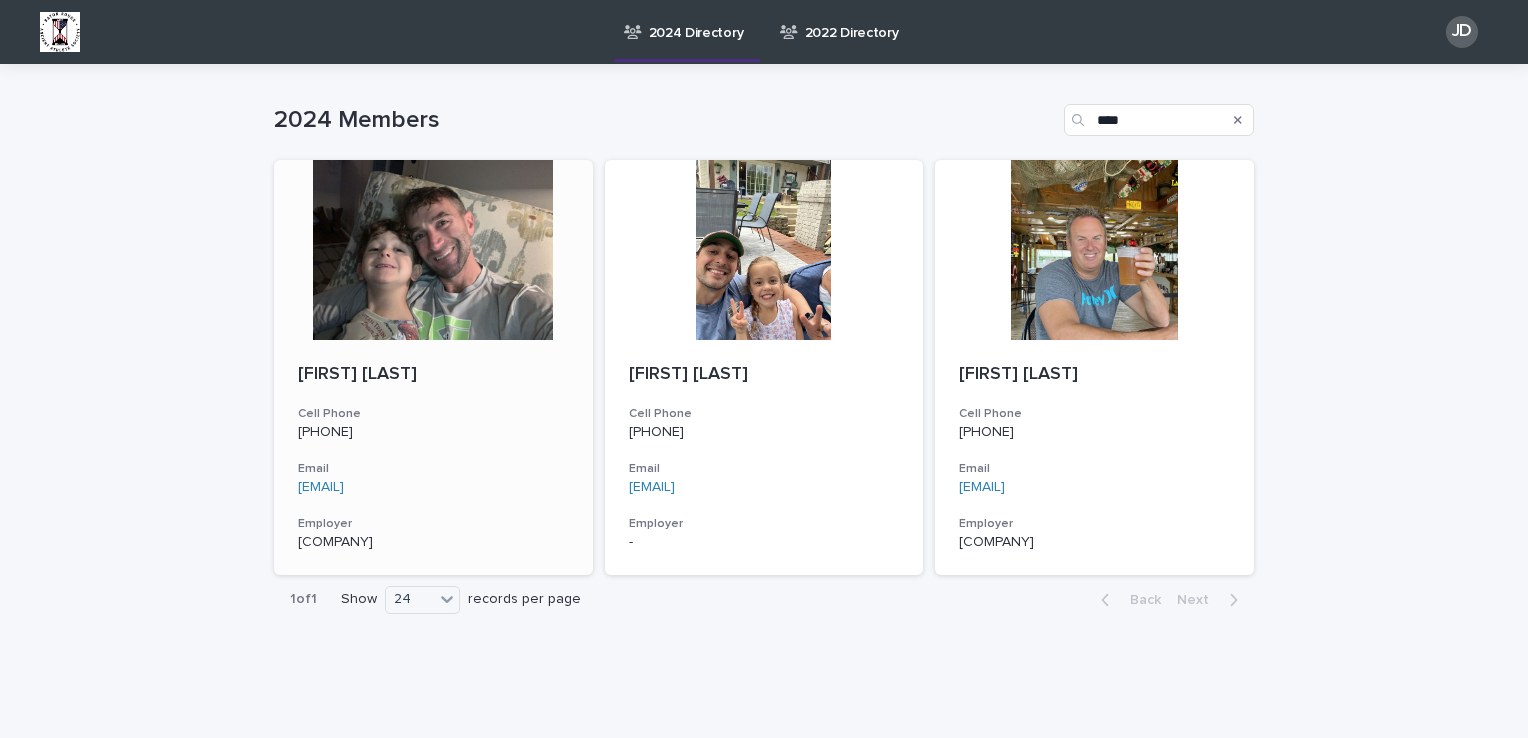 click at bounding box center (433, 250) 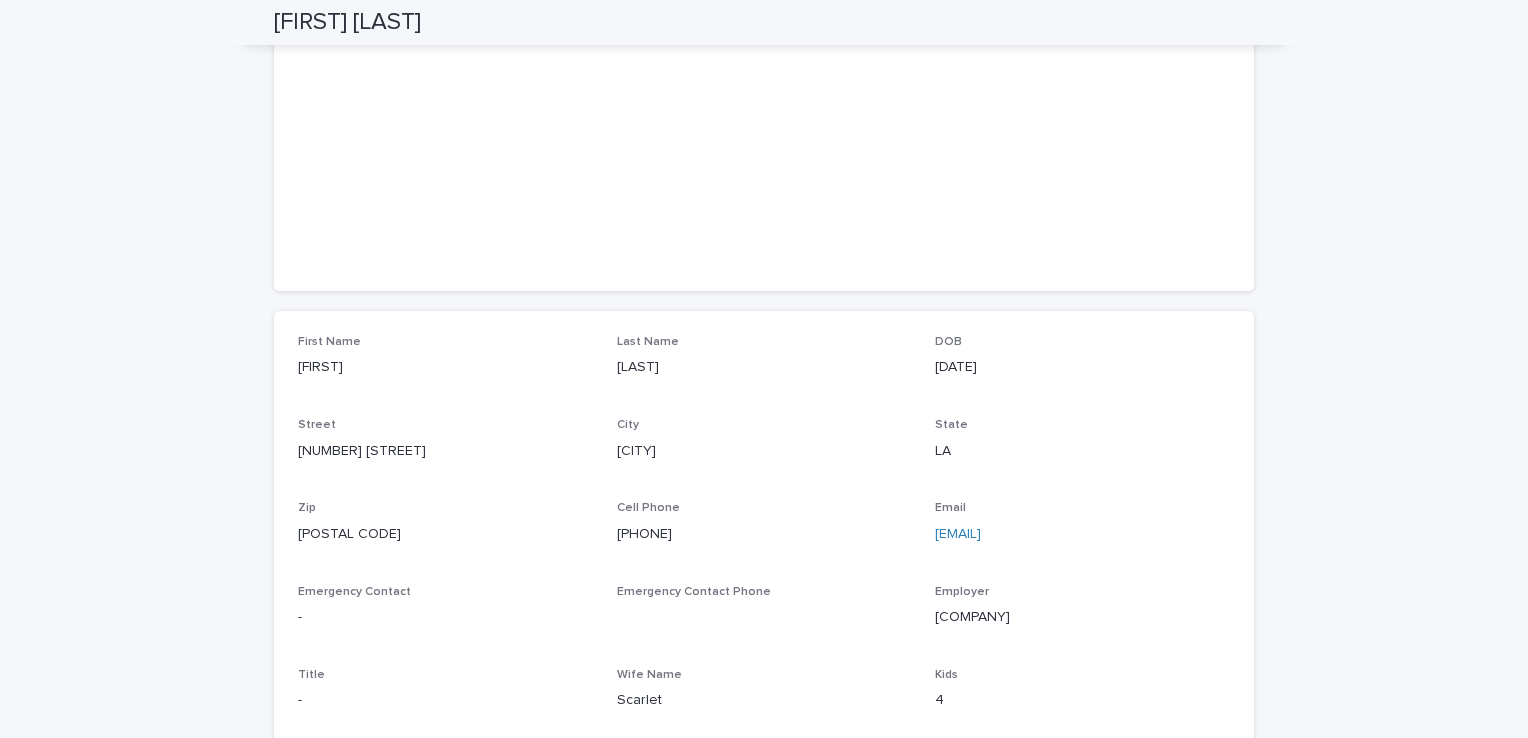 scroll, scrollTop: 280, scrollLeft: 0, axis: vertical 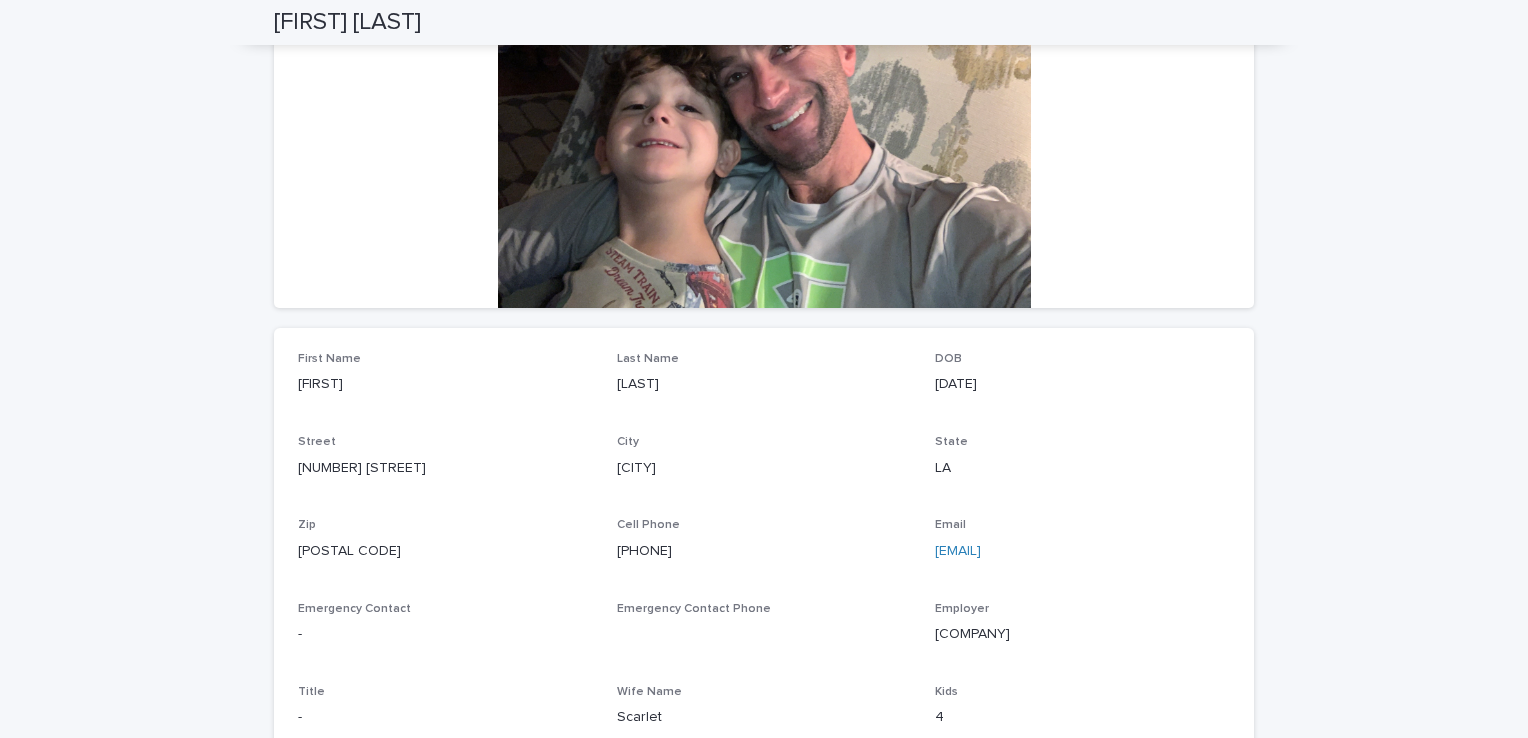 click on "Loading... Saving… Loading... Saving… [FIRST] [LAST] [FIRST] [LAST] Sorry, there was an error saving your record. Please try again. Please fill out the required fields below. Loading... Saving… Loading... Saving… Loading... Saving… First Name [FIRST] Last Name [LAST] DOB [DATE] Street [NUMBER] [STREET] City [CITY] State [STATE] Zip [POSTAL CODE] Cell Phone [PHONE] Email [EMAIL] Emergency Contact - Emergency Contact Phone Employer [COMPANY] Title - Wife Name [FIRST] Kids 4" at bounding box center [764, 334] 